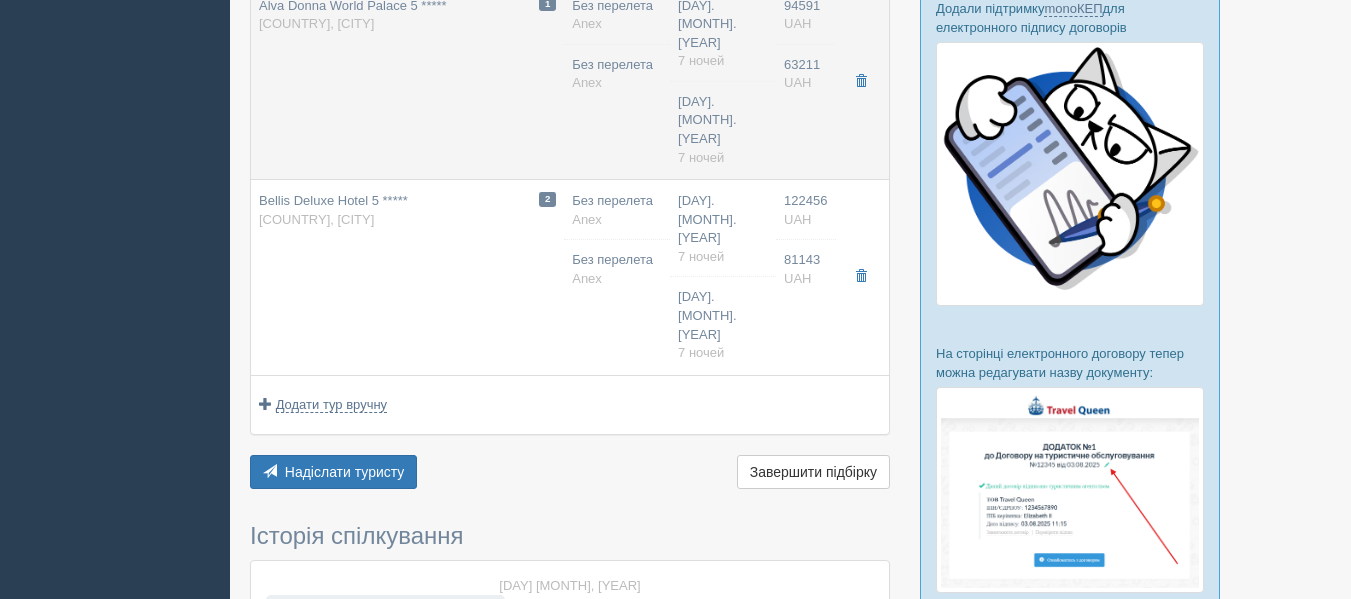 scroll, scrollTop: 411, scrollLeft: 0, axis: vertical 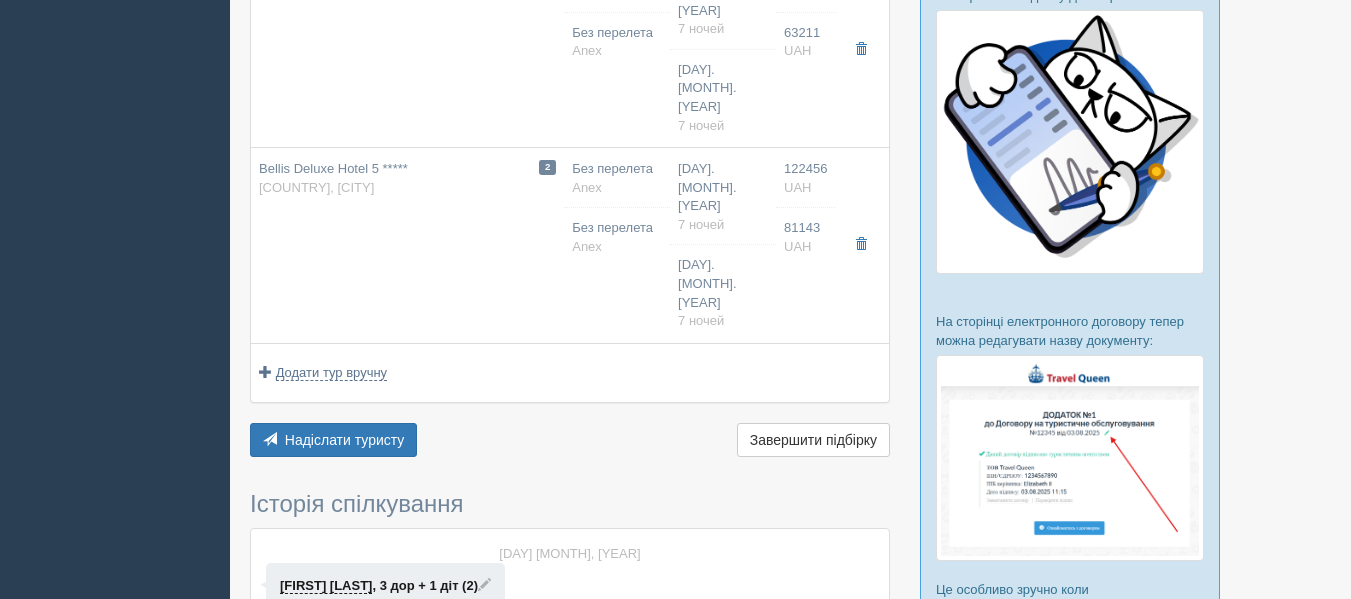 click on "[FIRST] [LAST]" at bounding box center [326, 586] 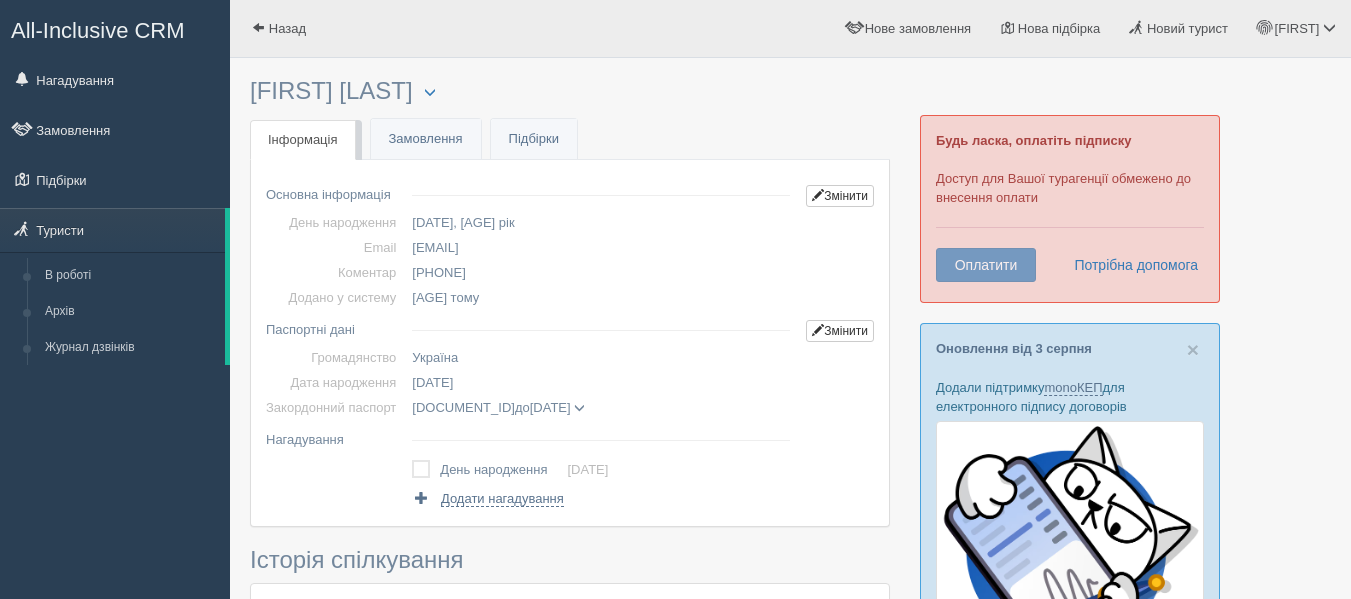 scroll, scrollTop: 0, scrollLeft: 0, axis: both 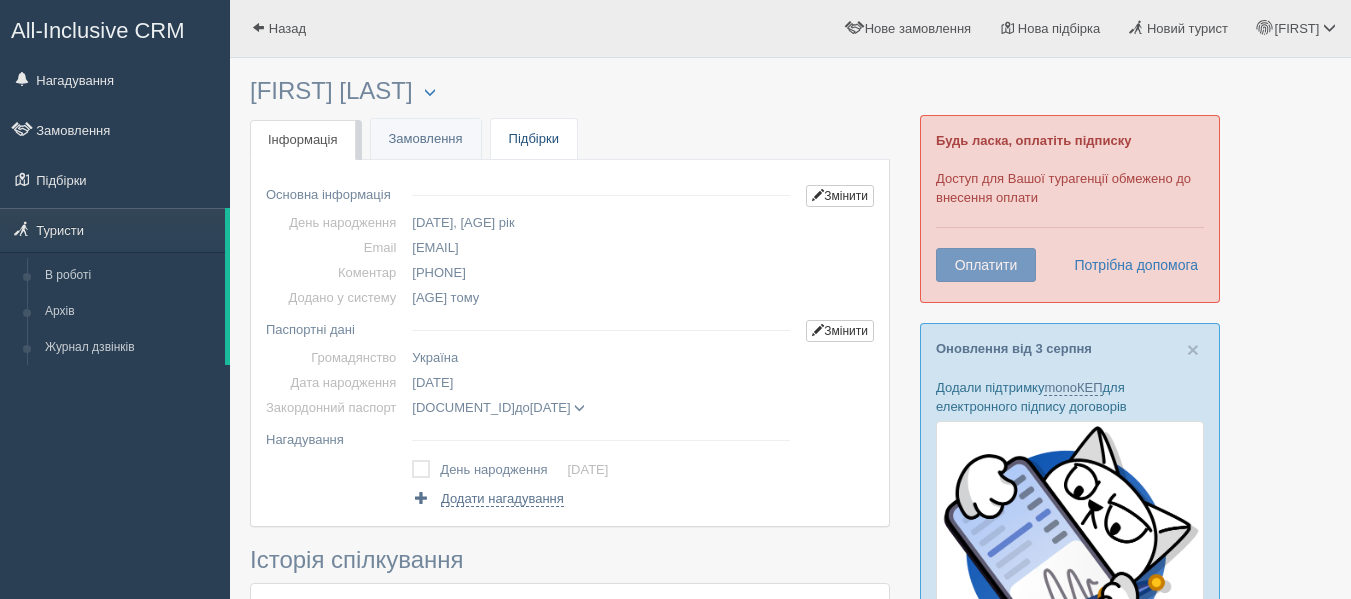 click on "Підбірки" at bounding box center (534, 139) 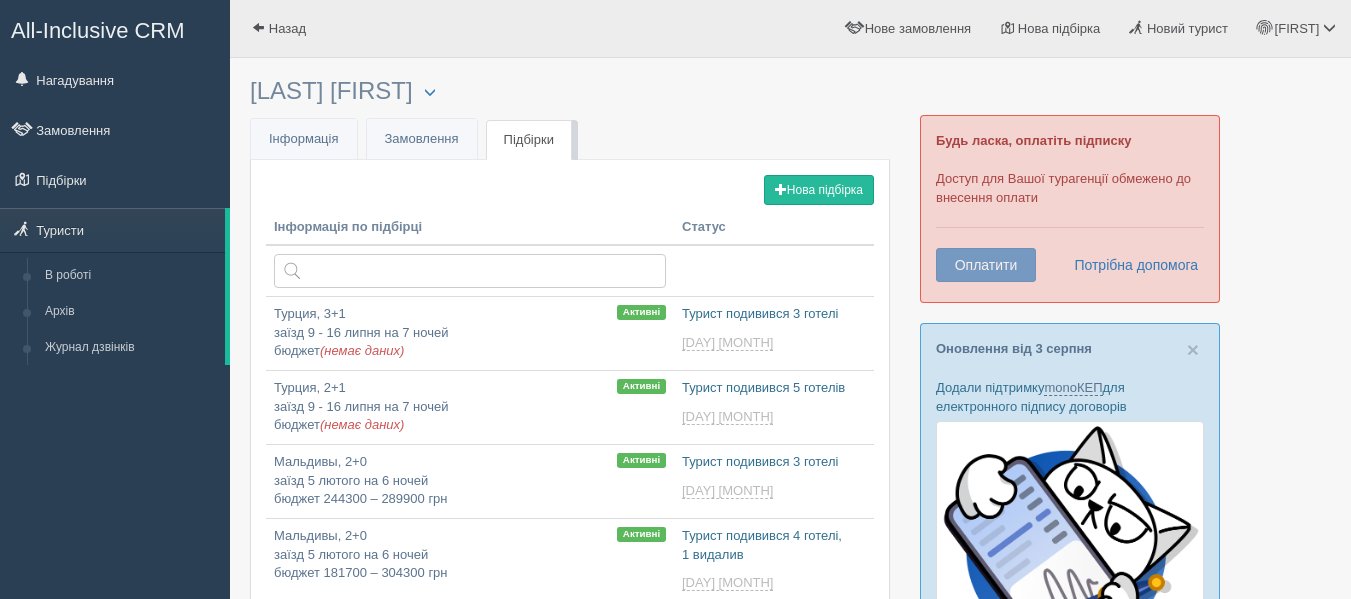 scroll, scrollTop: 0, scrollLeft: 0, axis: both 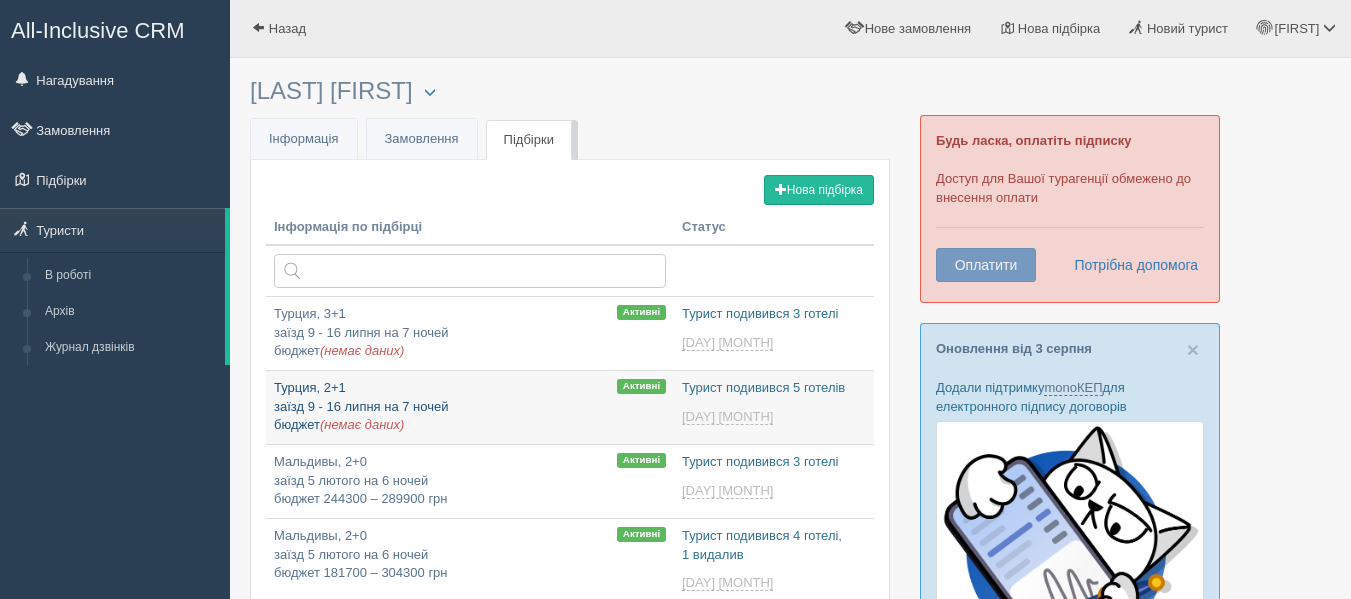 type on "[DATE] [TIME]" 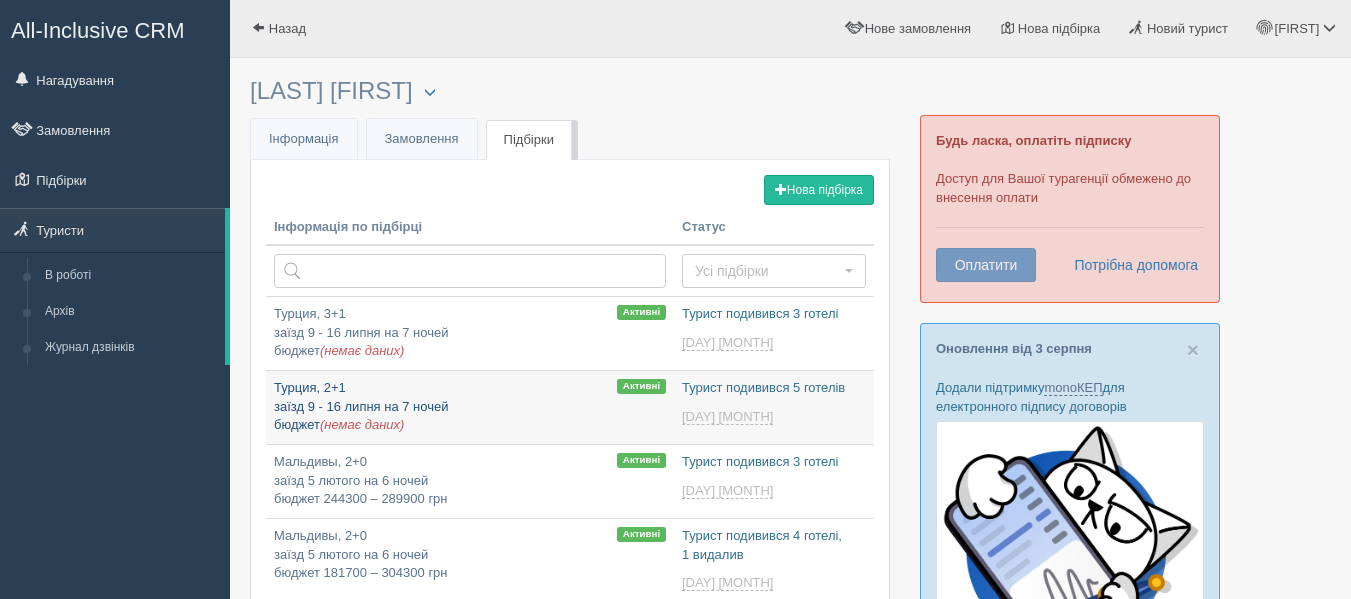 click on "Турция, 2+1 заїзд 9 - 16 липня на 7 ночей бюджет  (немає даних)" at bounding box center [470, 407] 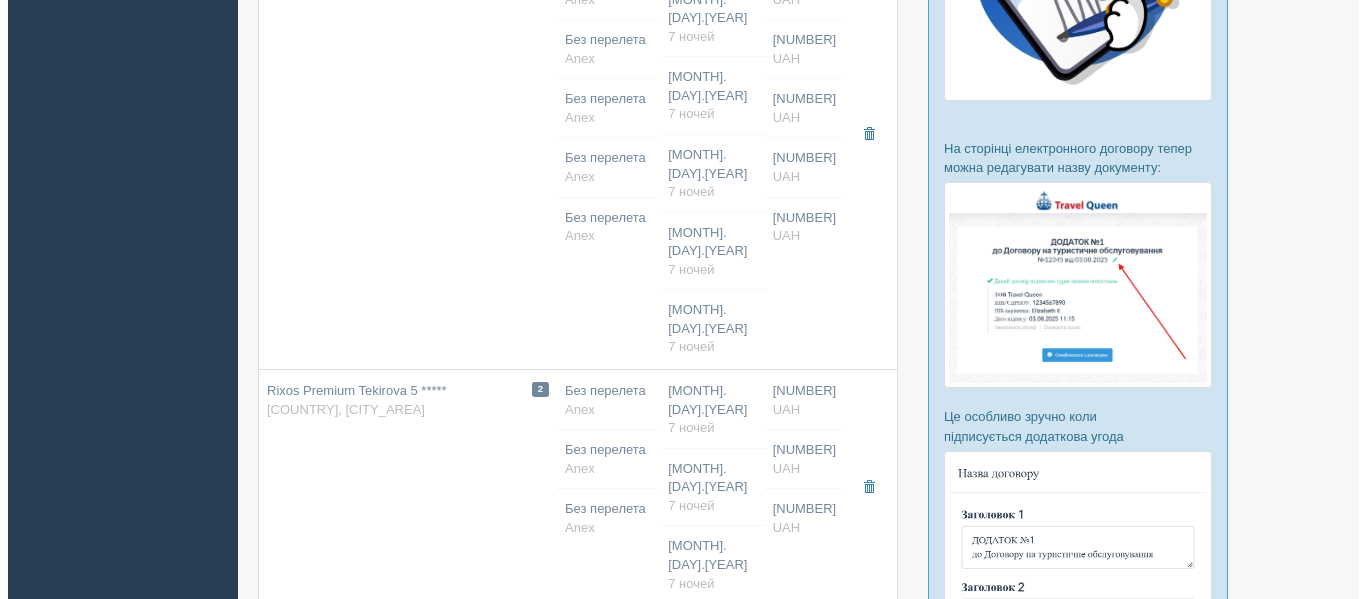 scroll, scrollTop: 585, scrollLeft: 0, axis: vertical 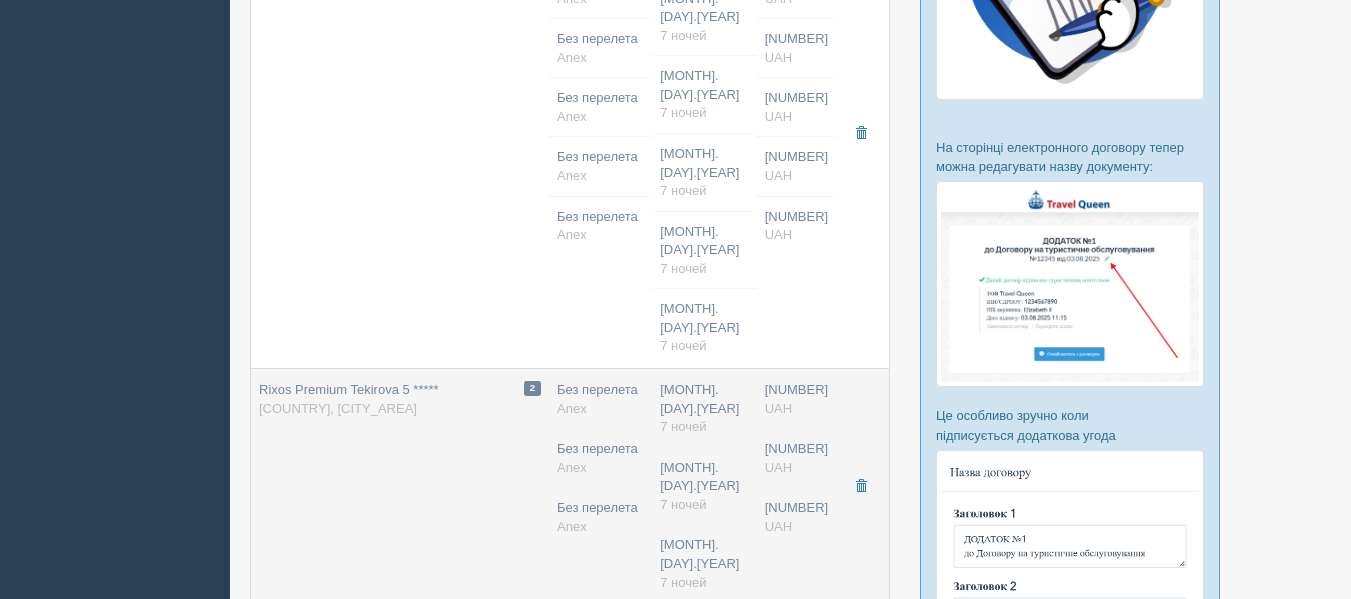 click on "[NUMBER]
Rixos Premium Tekirova 5 *****
[COUNTRY], [CITY_AREA]" at bounding box center (400, 487) 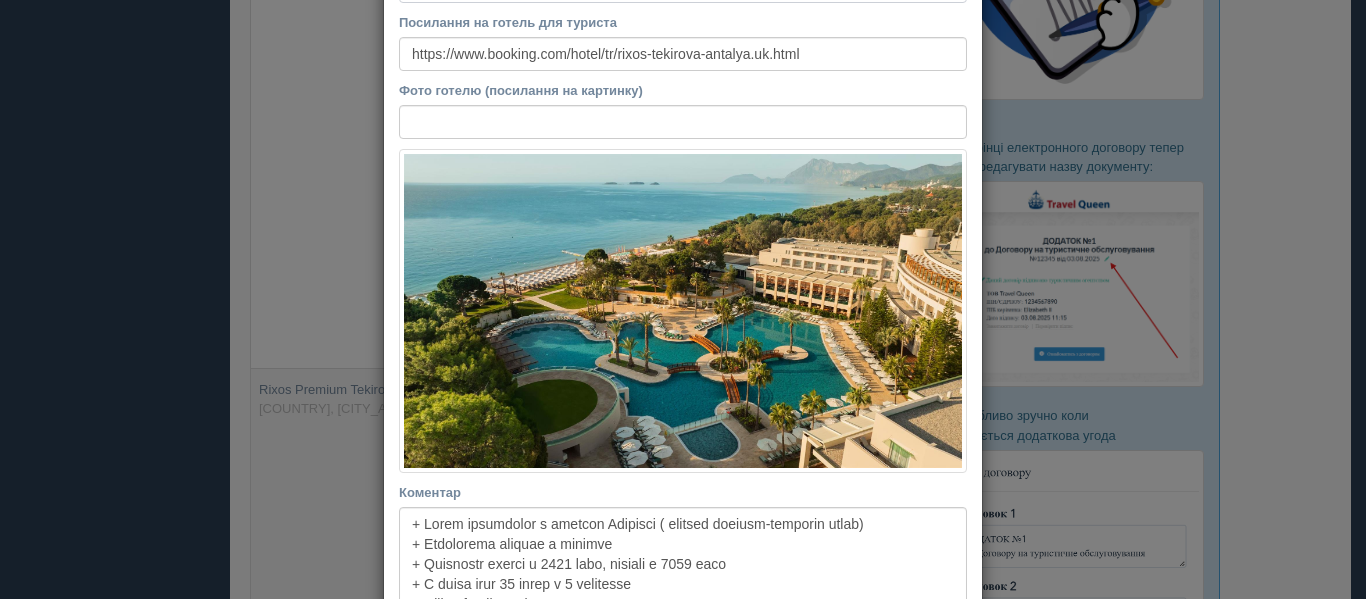 scroll, scrollTop: 0, scrollLeft: 0, axis: both 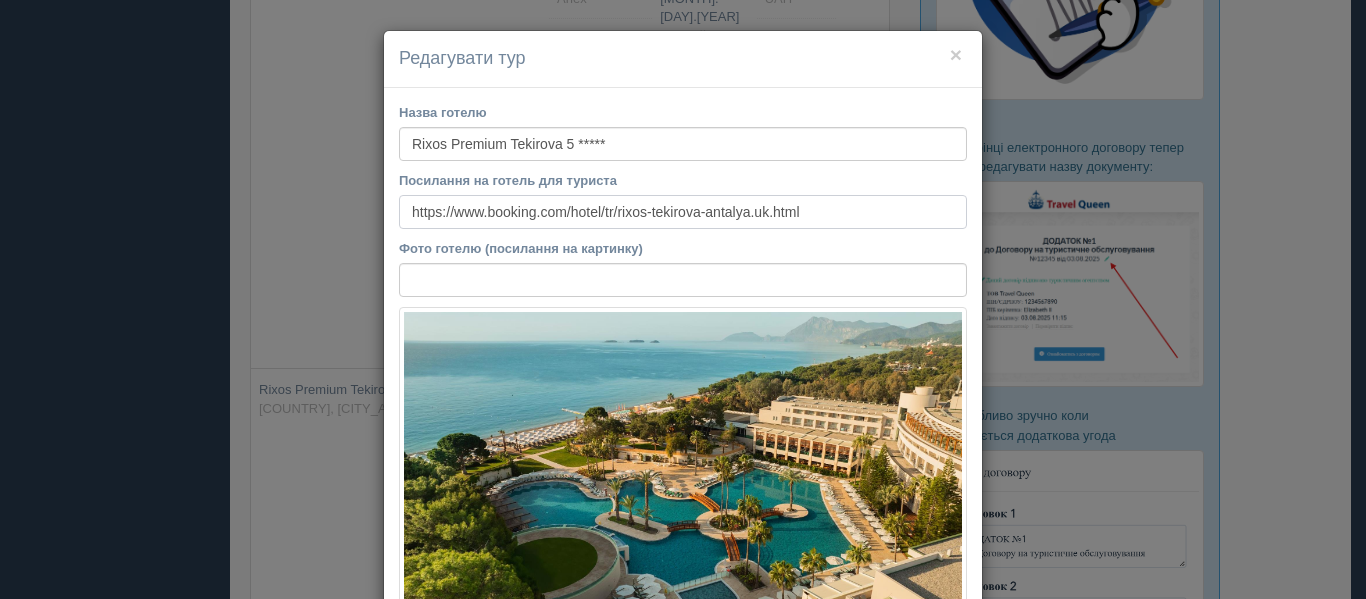 drag, startPoint x: 849, startPoint y: 205, endPoint x: 313, endPoint y: 162, distance: 537.72205 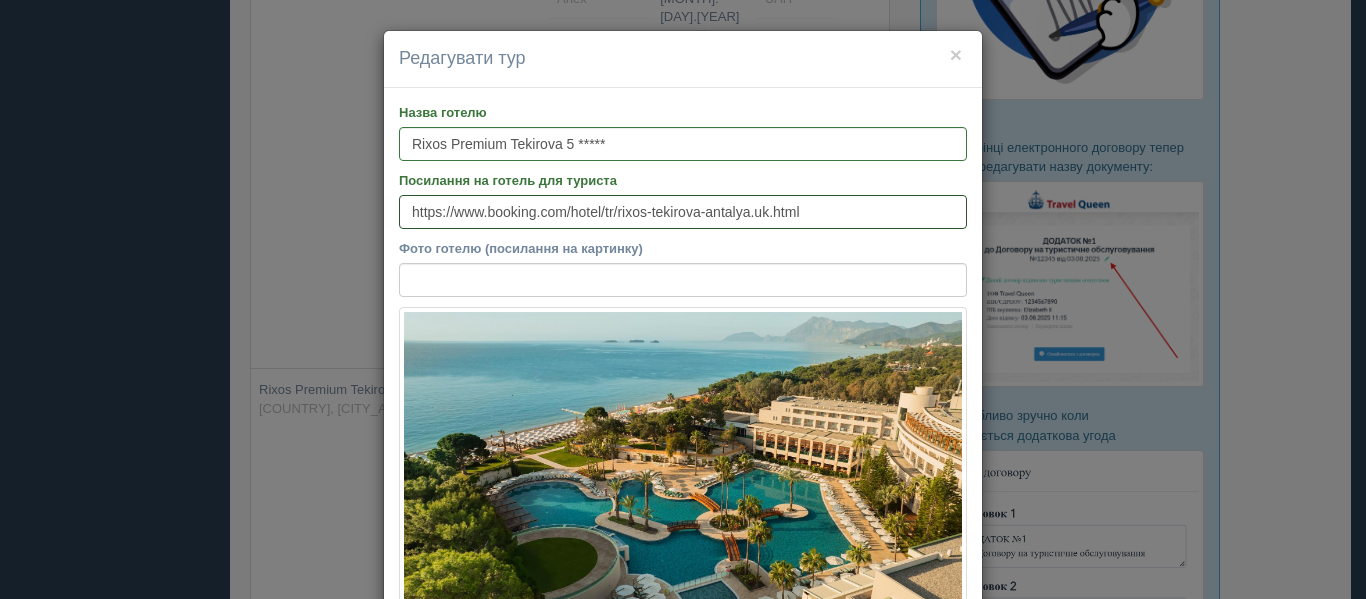 scroll, scrollTop: 426, scrollLeft: 0, axis: vertical 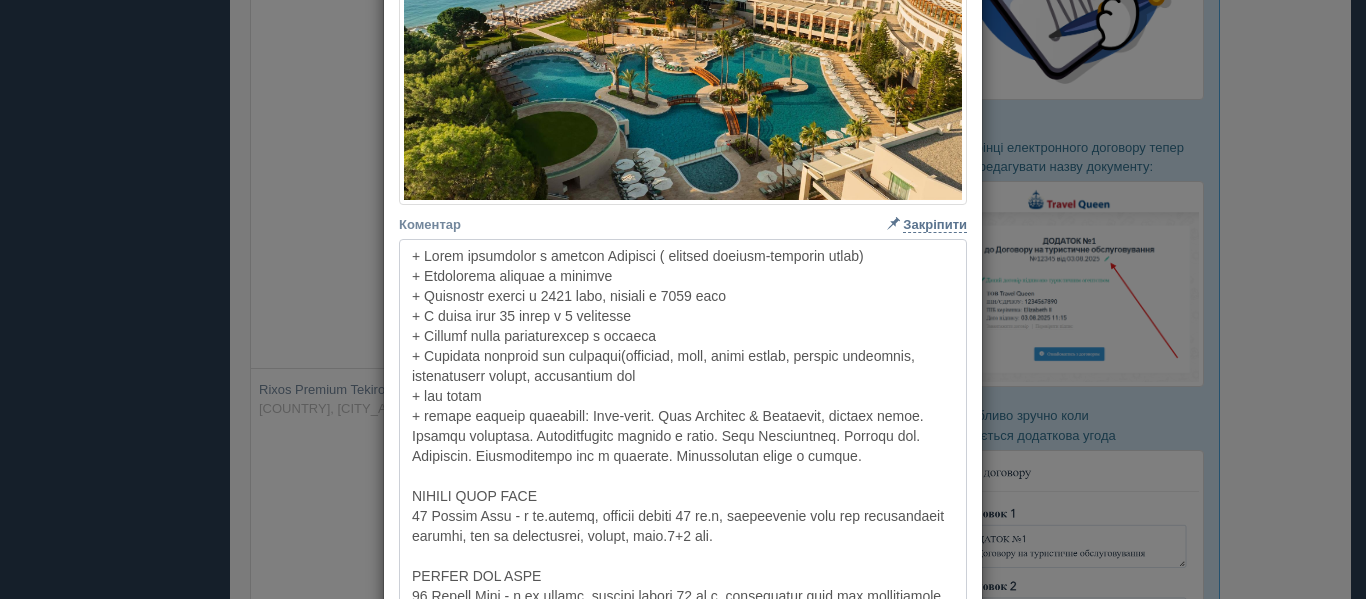 drag, startPoint x: 402, startPoint y: 256, endPoint x: 713, endPoint y: 474, distance: 379.796 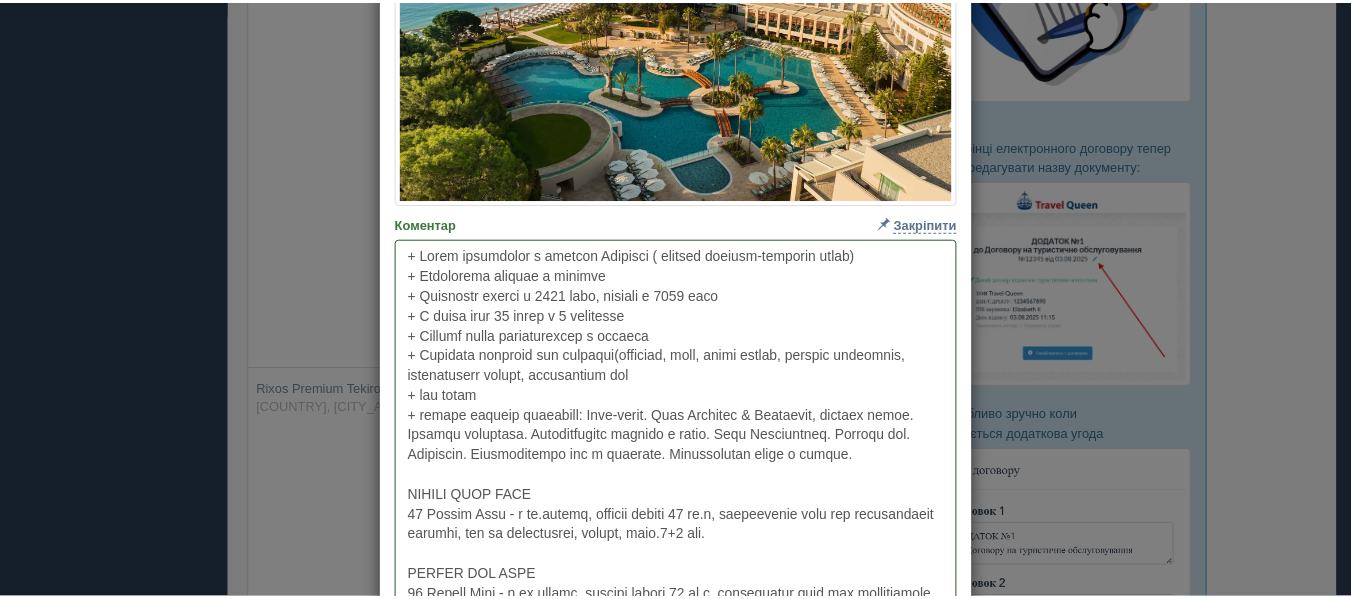 scroll, scrollTop: 0, scrollLeft: 0, axis: both 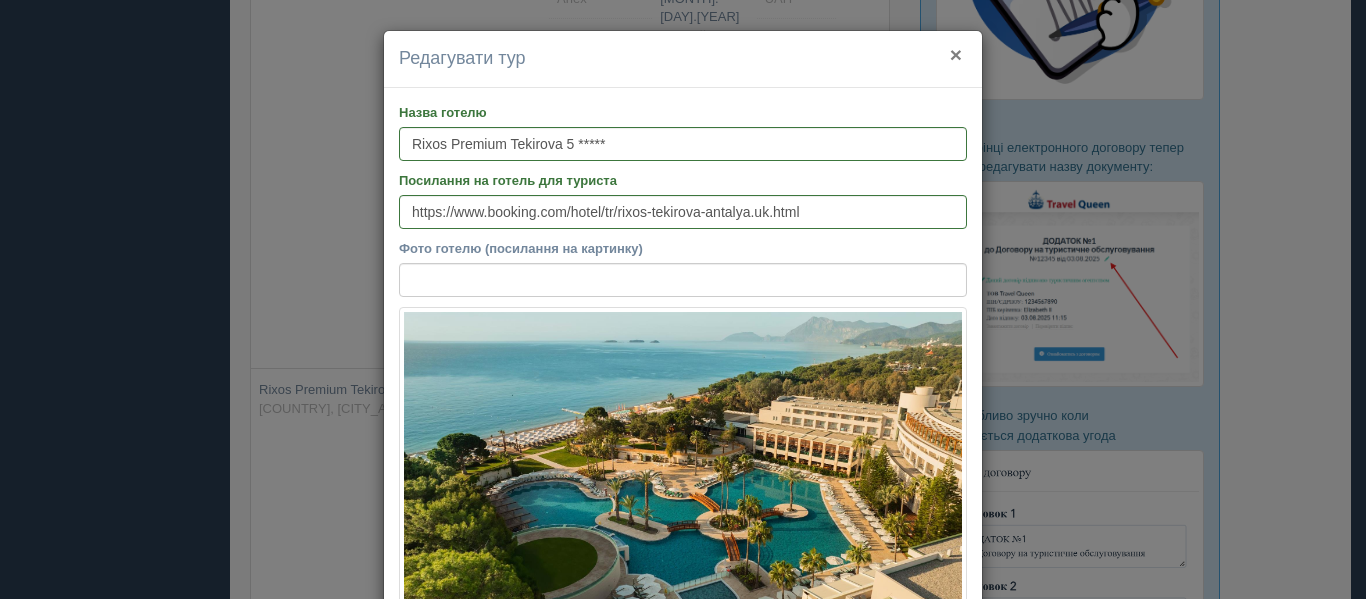 click on "×" at bounding box center [956, 54] 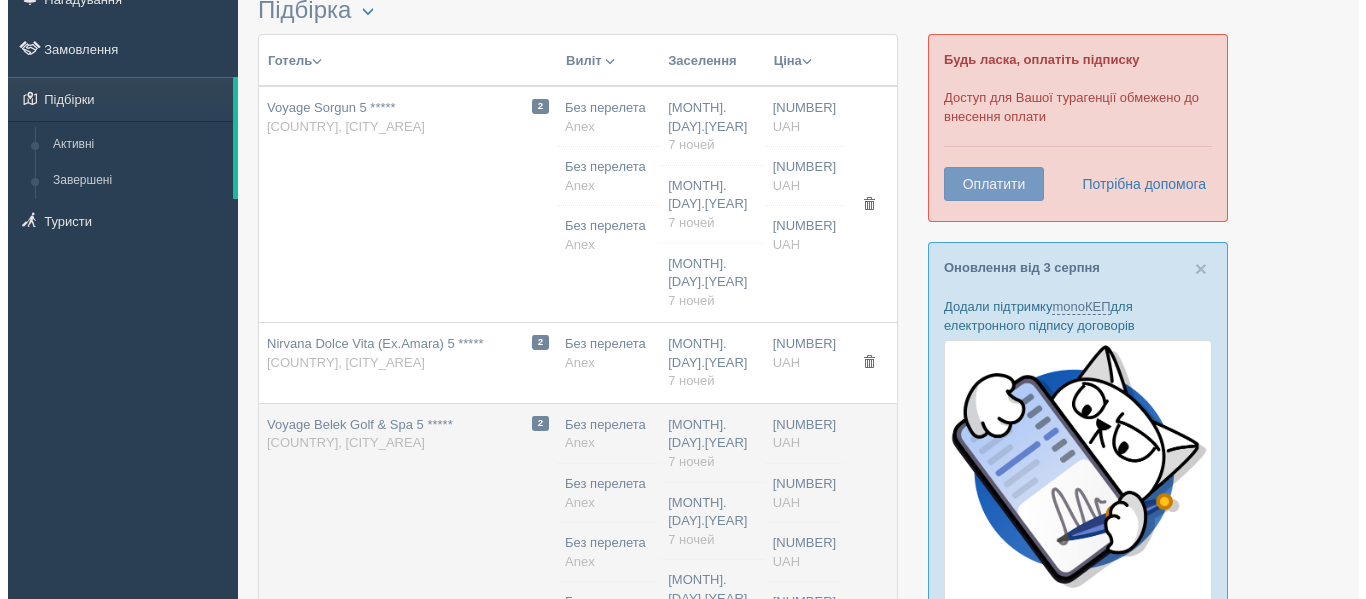scroll, scrollTop: 77, scrollLeft: 0, axis: vertical 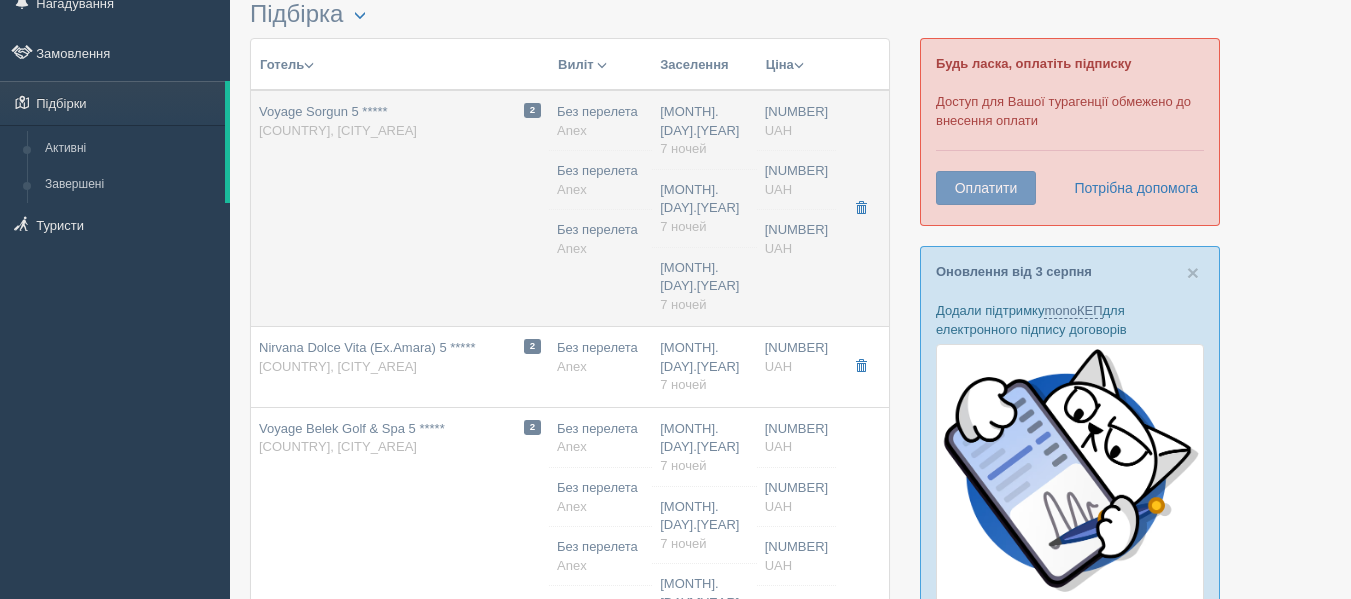 click on "[NUMBER]
Voyage Sorgun 5 *****
[COUNTRY], [CITY_AREA]" at bounding box center (400, 121) 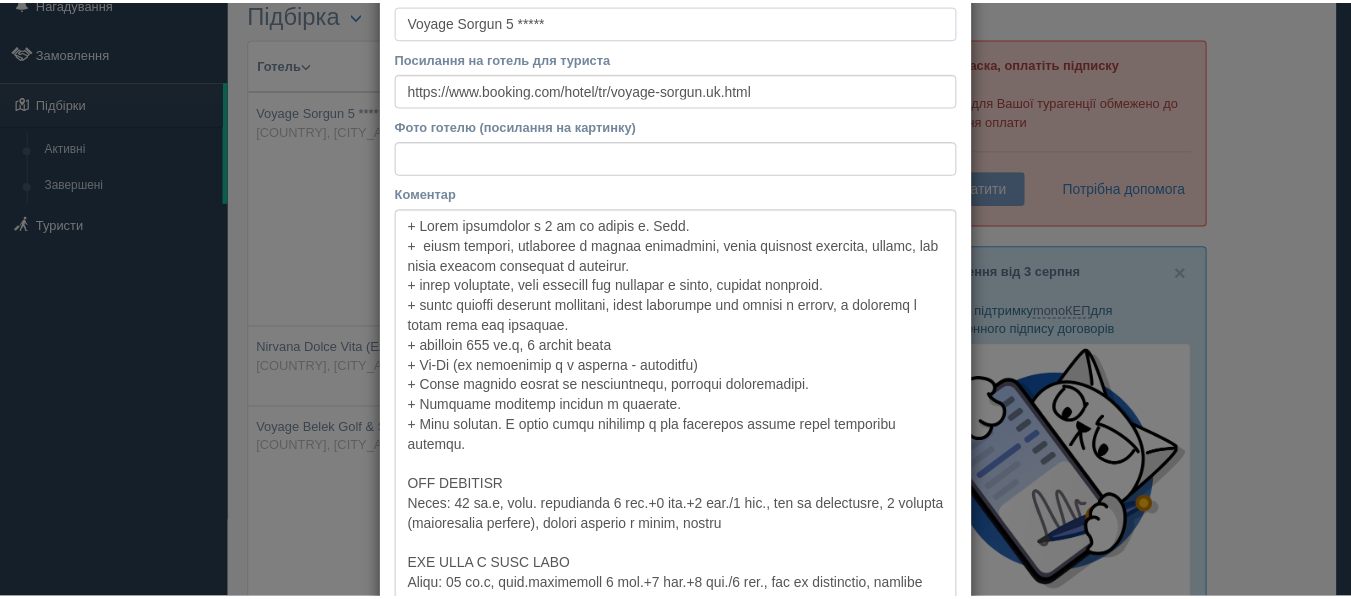 scroll, scrollTop: 0, scrollLeft: 0, axis: both 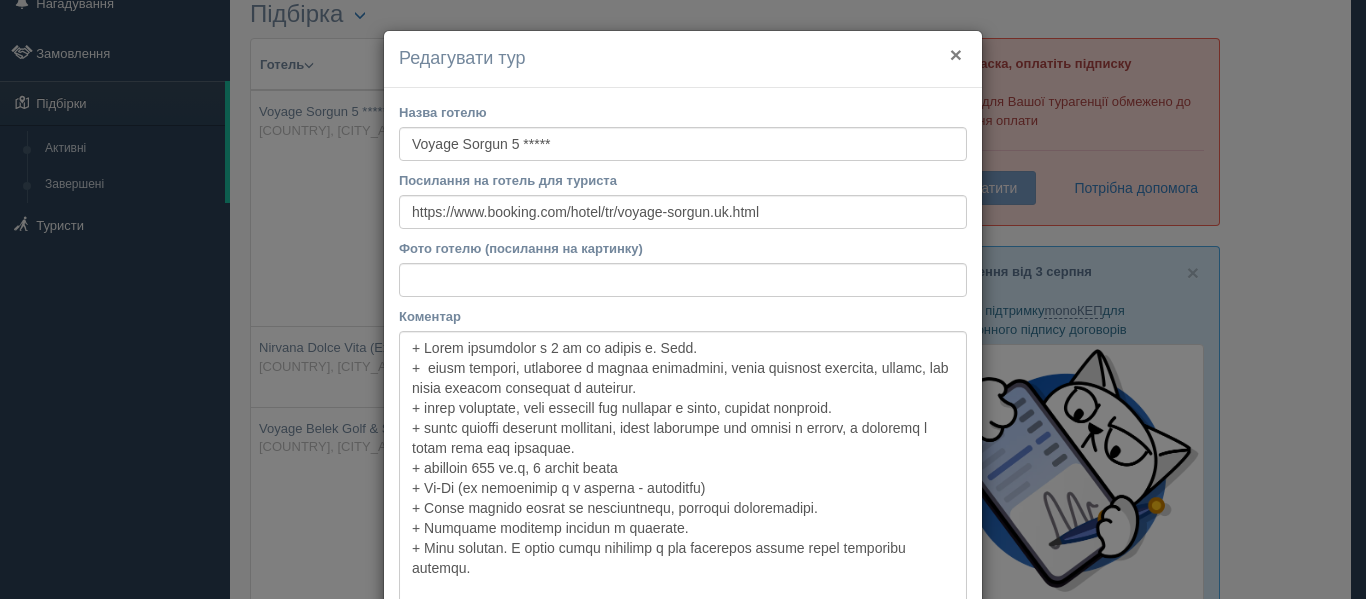 click on "×" at bounding box center (956, 54) 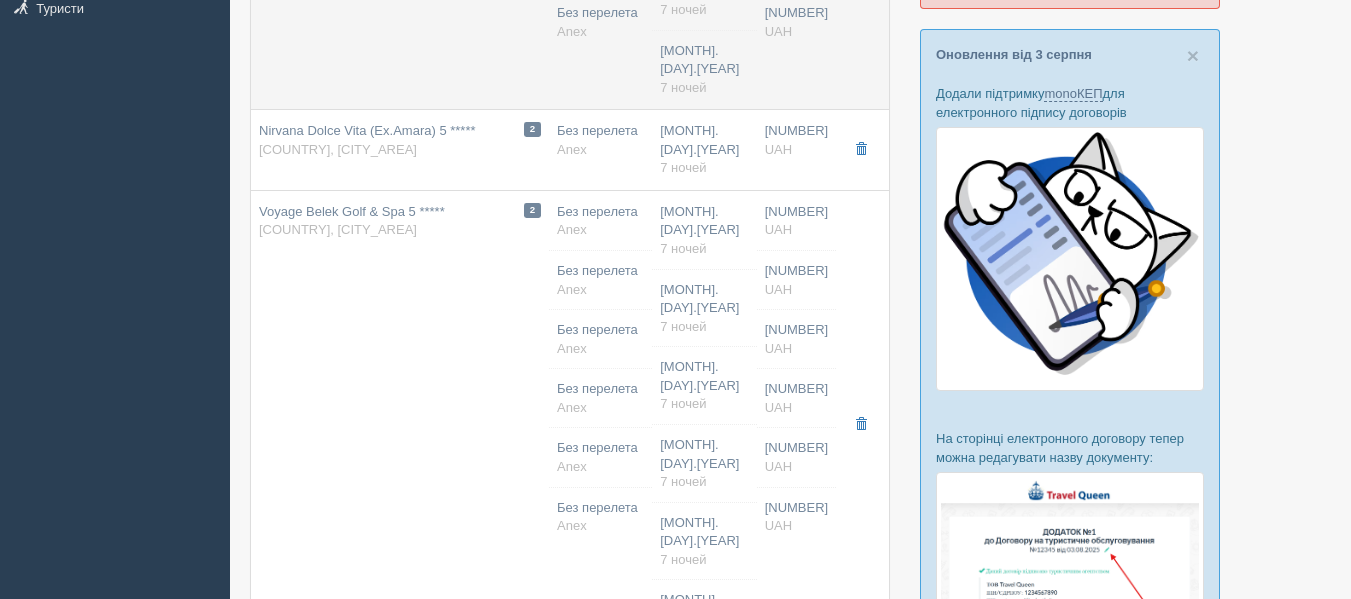 scroll, scrollTop: 296, scrollLeft: 0, axis: vertical 